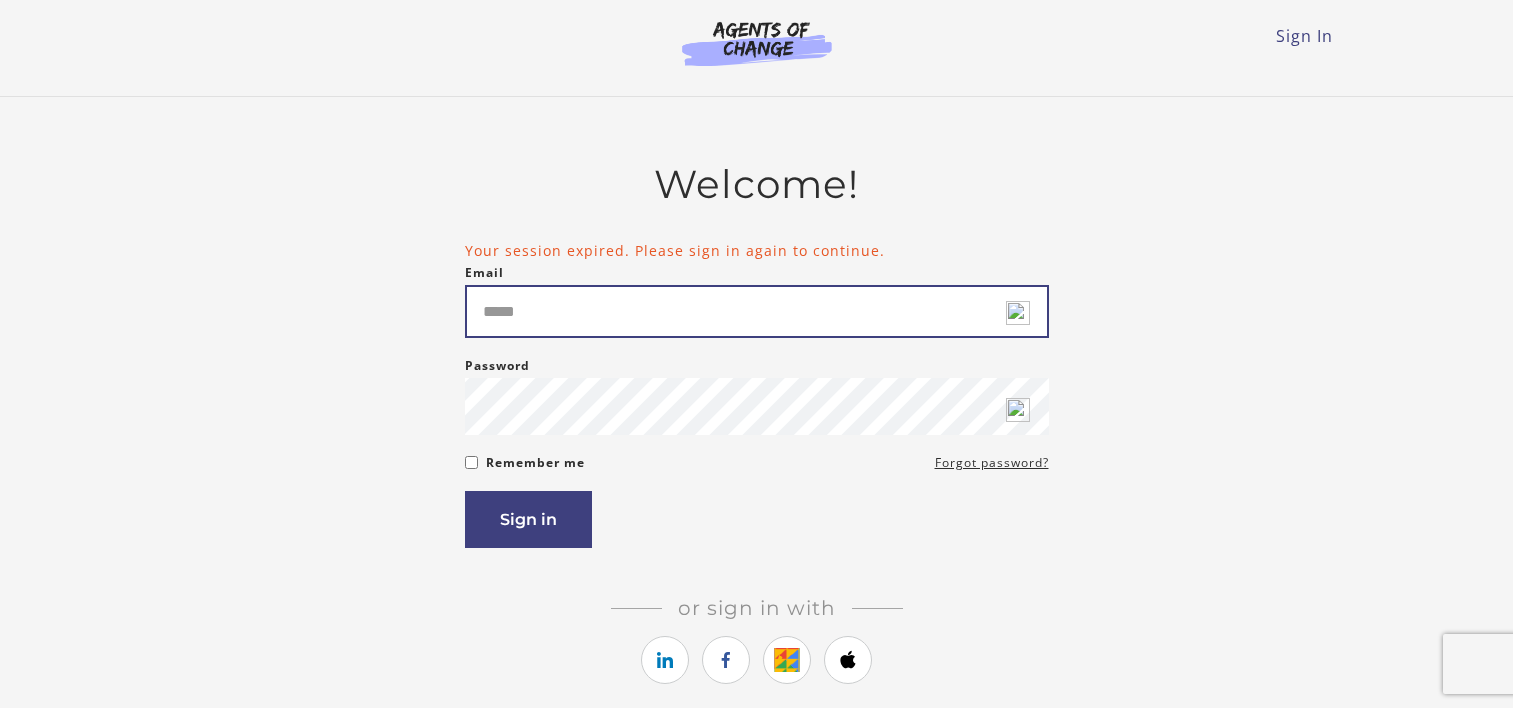 scroll, scrollTop: 0, scrollLeft: 0, axis: both 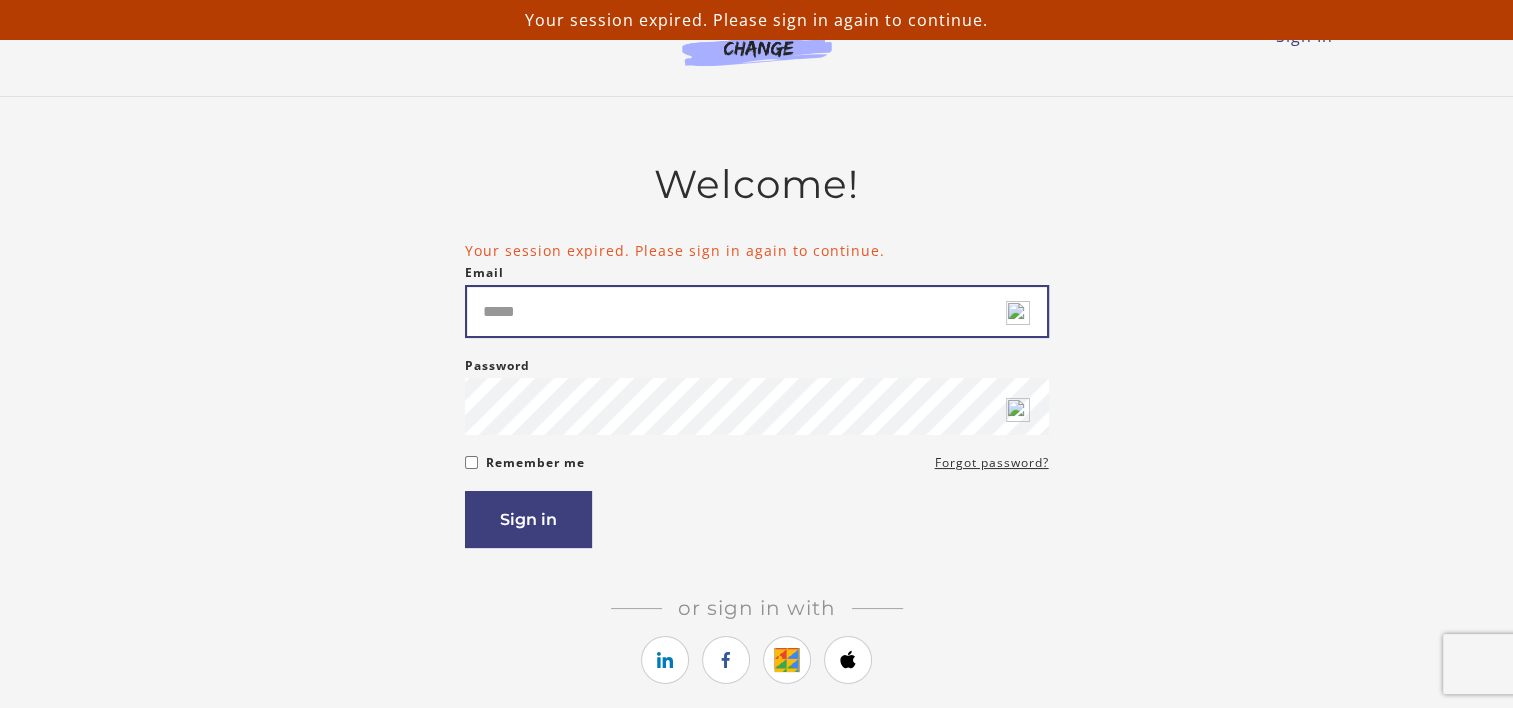 click on "Email" at bounding box center [757, 311] 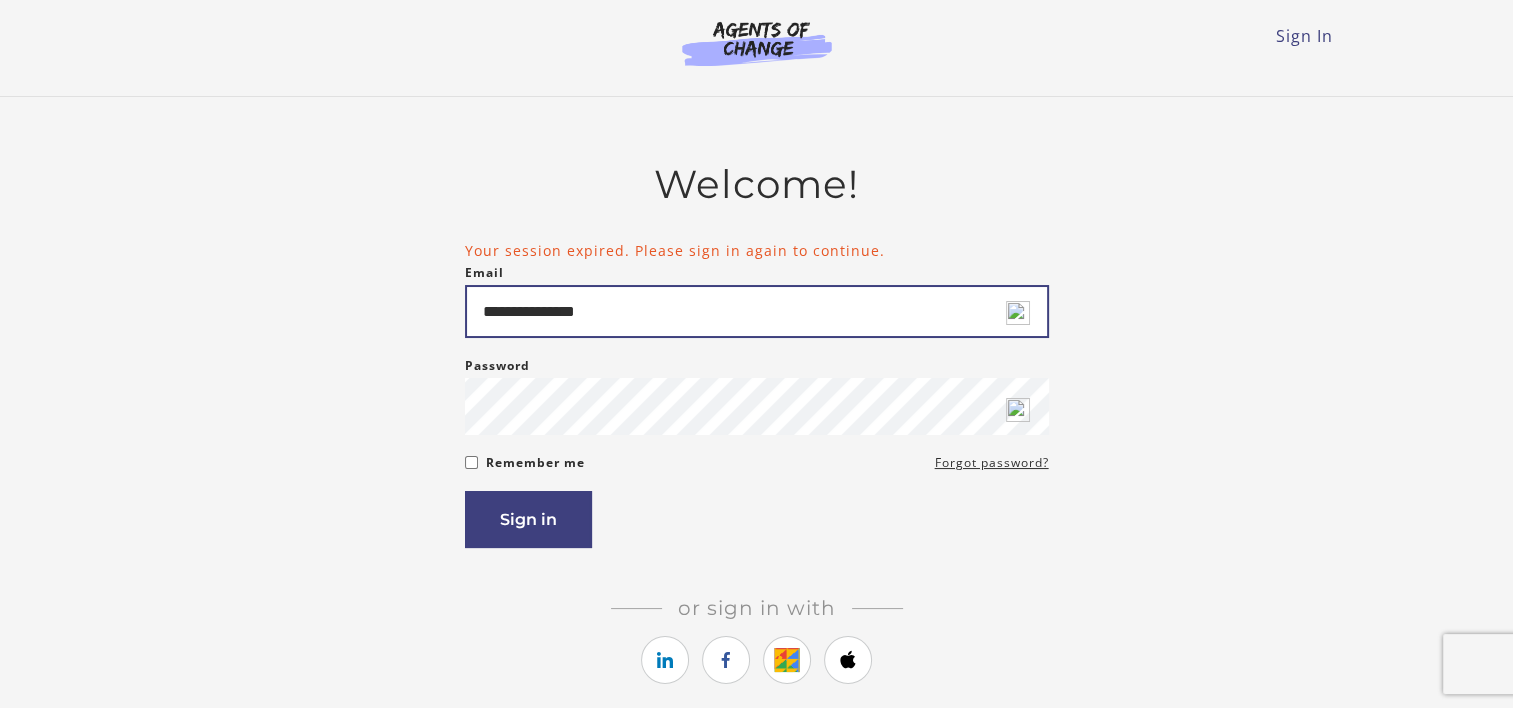 type on "**********" 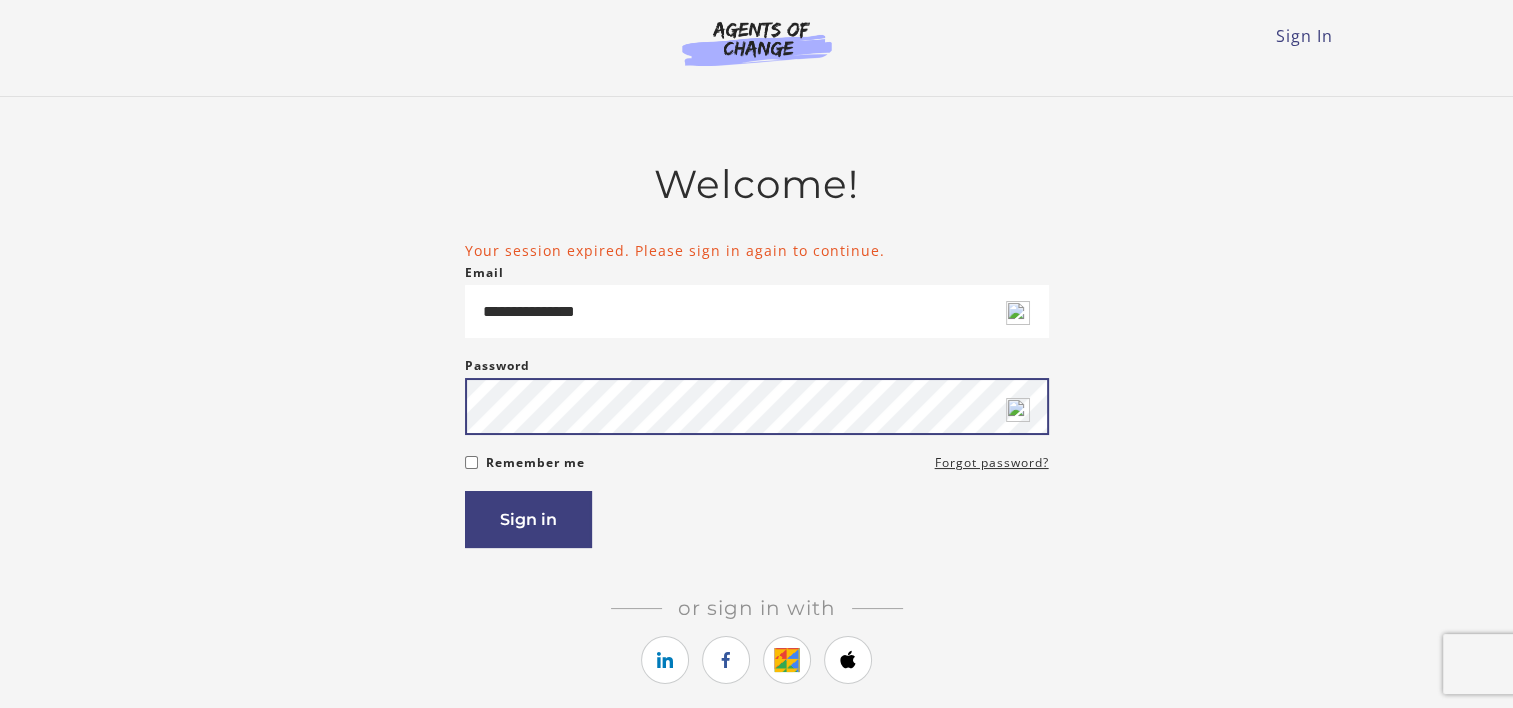 click on "Sign in" at bounding box center [528, 519] 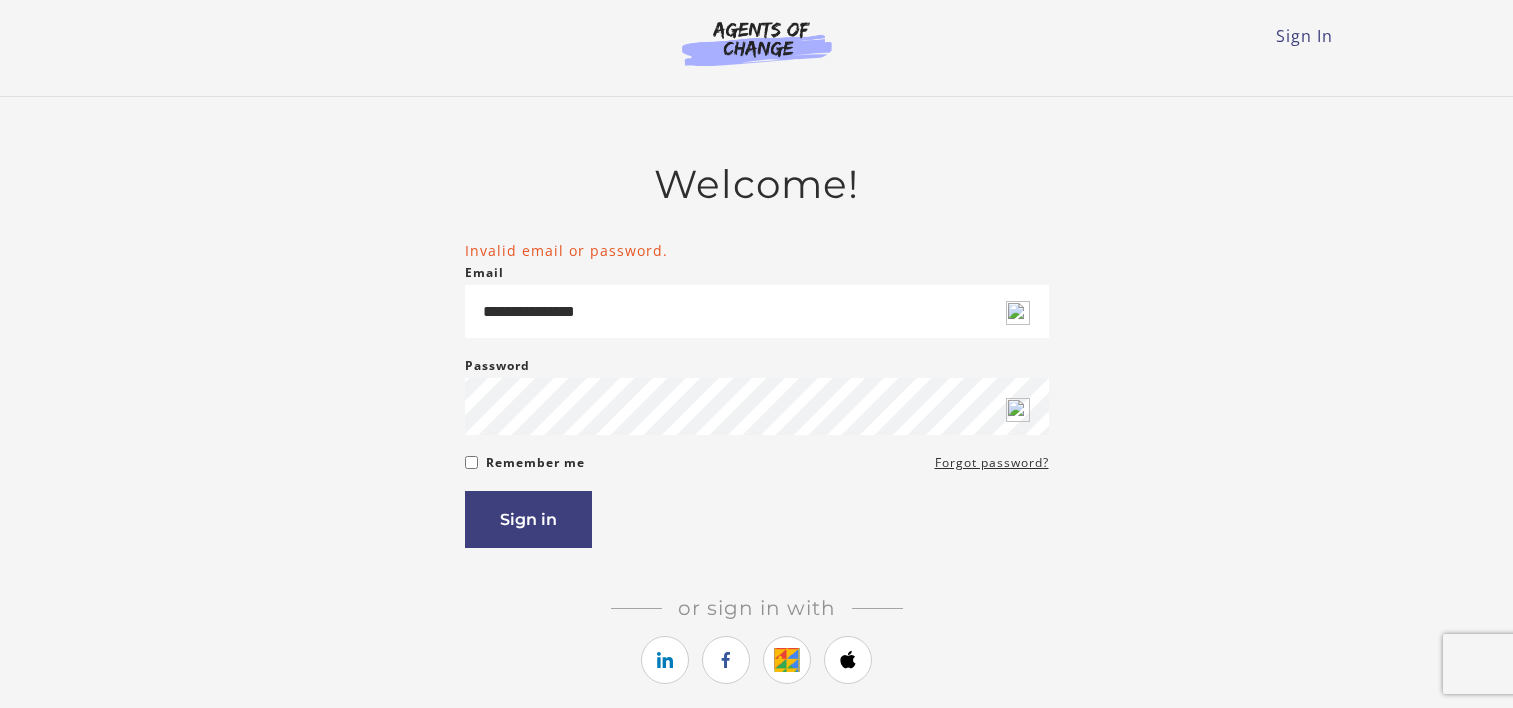 scroll, scrollTop: 0, scrollLeft: 0, axis: both 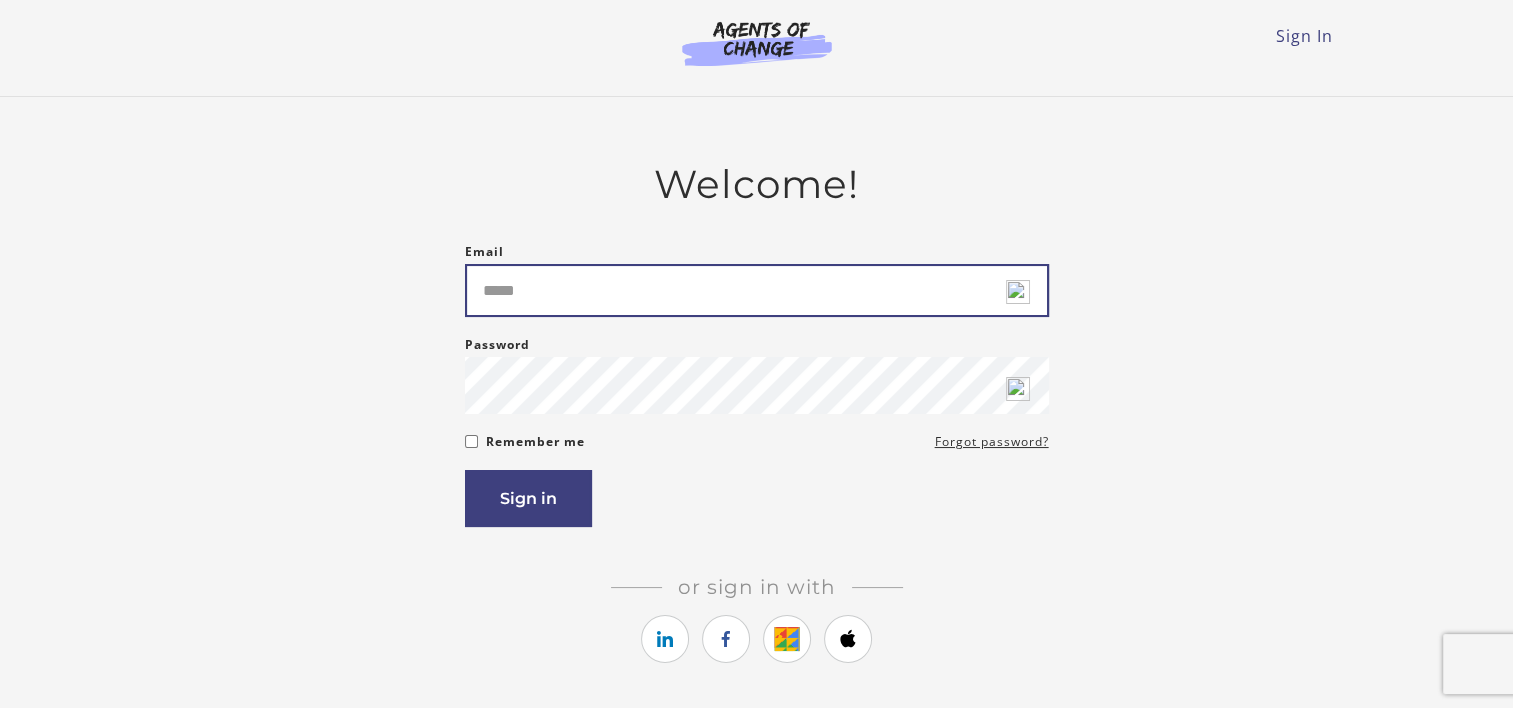 click on "Email" at bounding box center (757, 290) 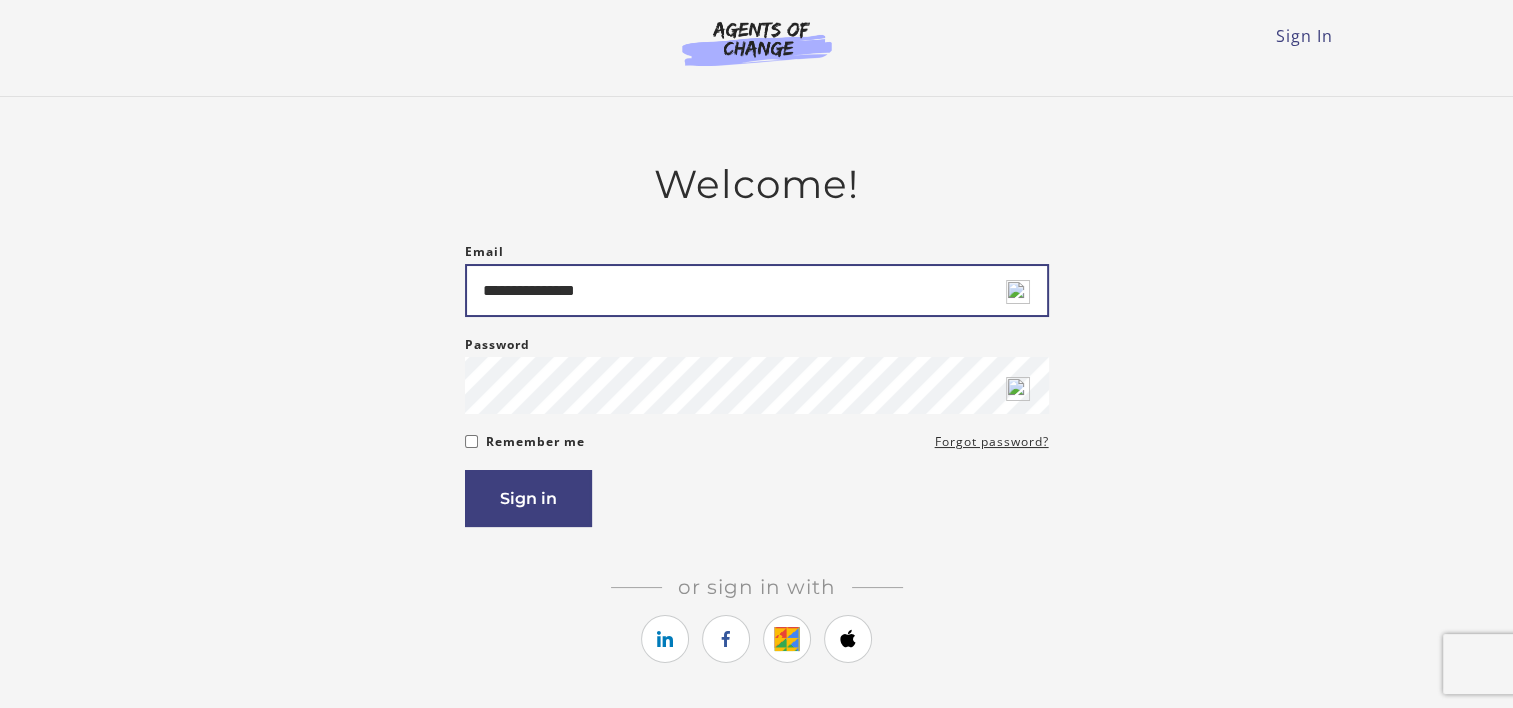 type on "**********" 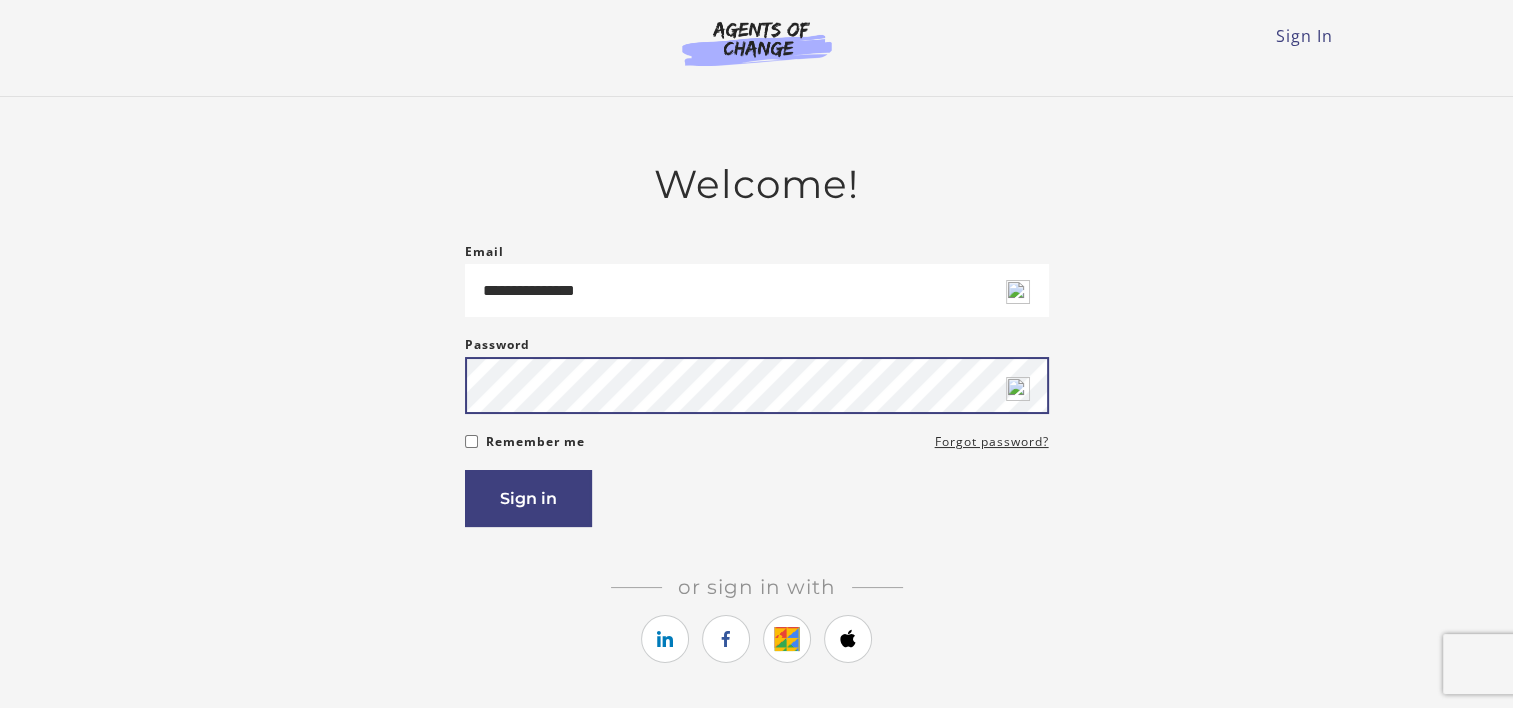 click on "Sign in" at bounding box center [528, 498] 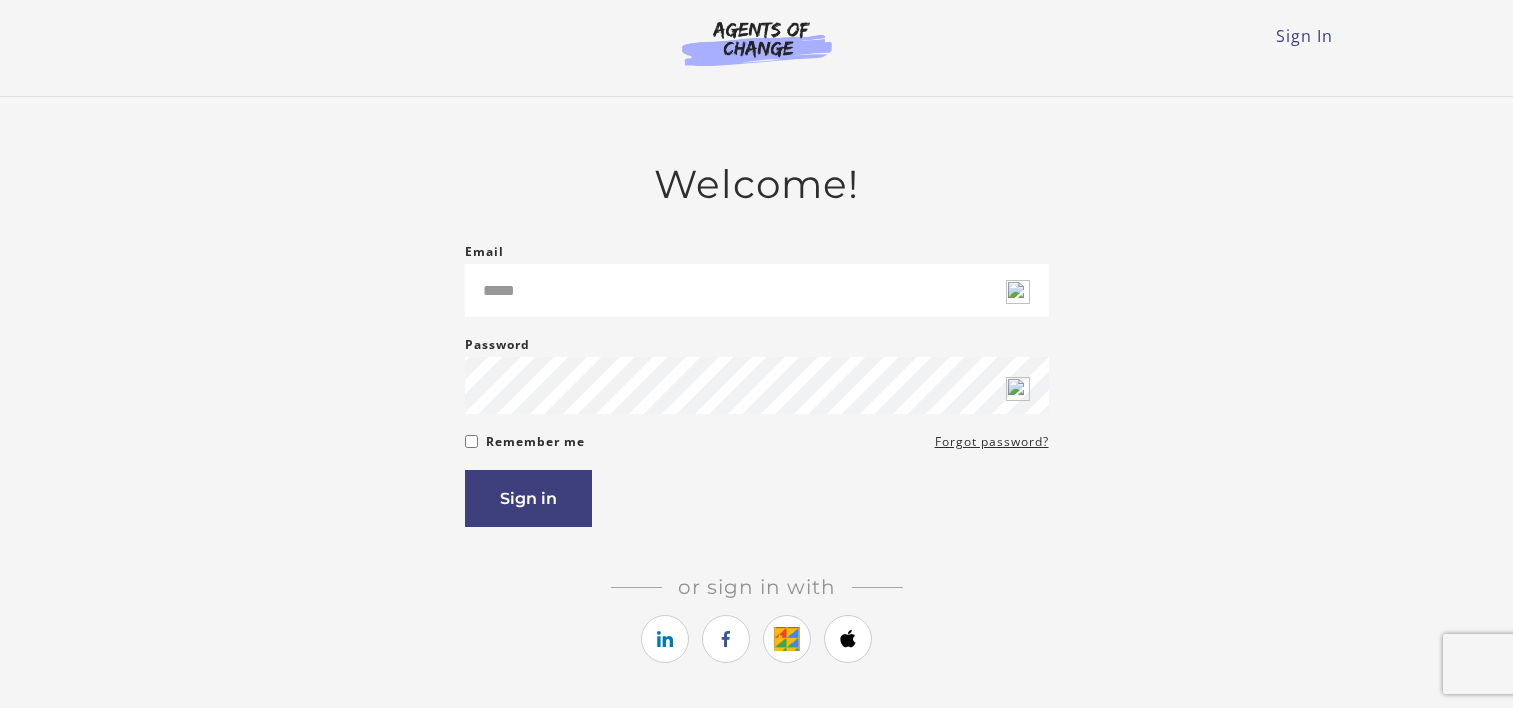 scroll, scrollTop: 0, scrollLeft: 0, axis: both 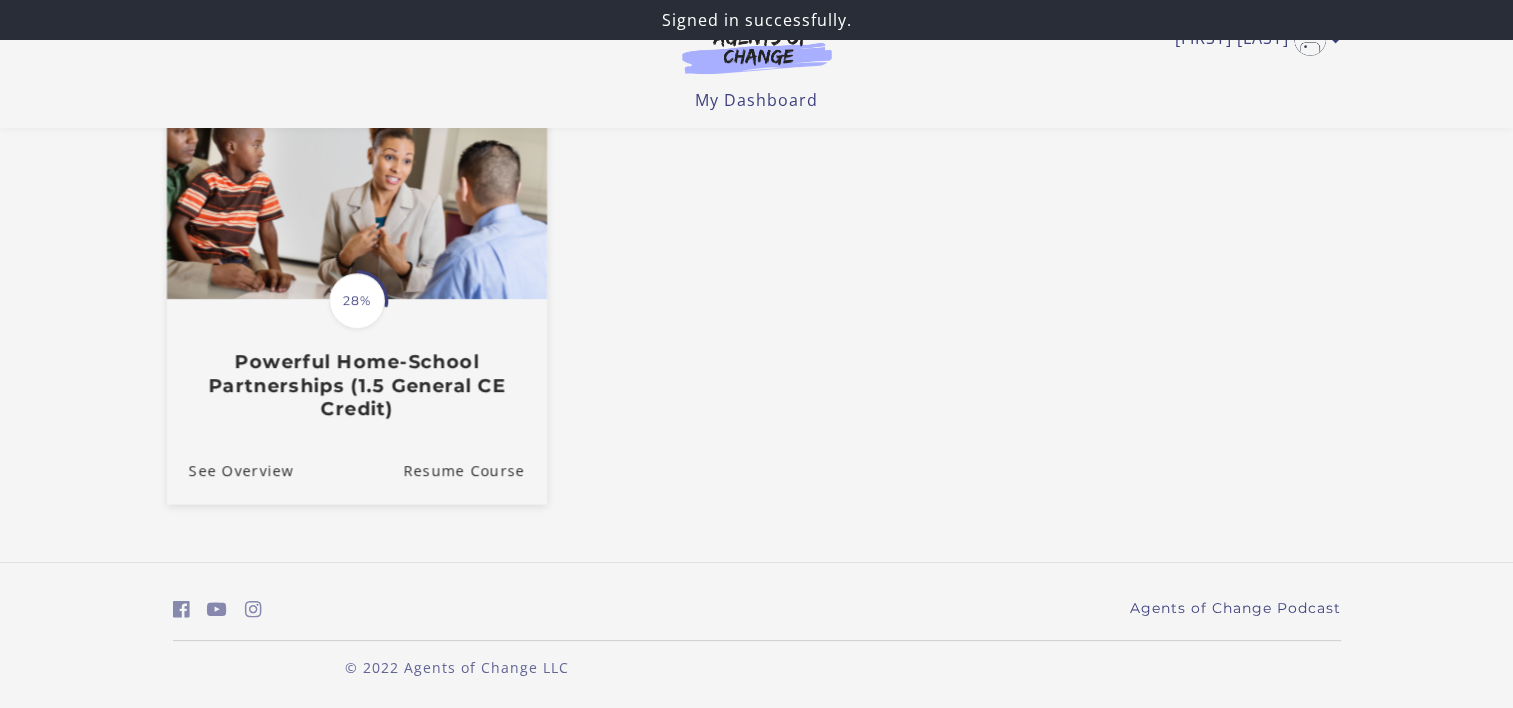 click on "Powerful Home-School Partnerships (1.5 General CE Credit)" at bounding box center (356, 386) 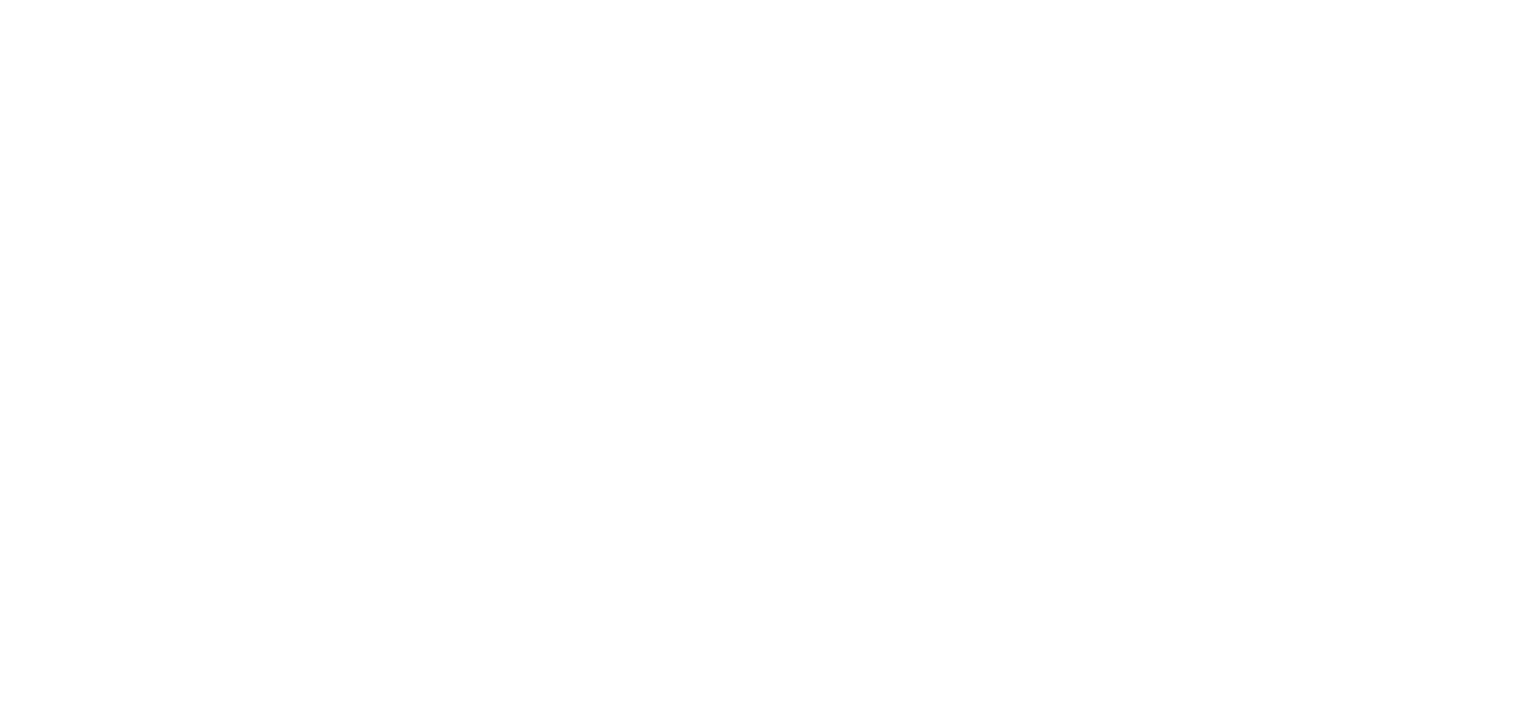 scroll, scrollTop: 0, scrollLeft: 0, axis: both 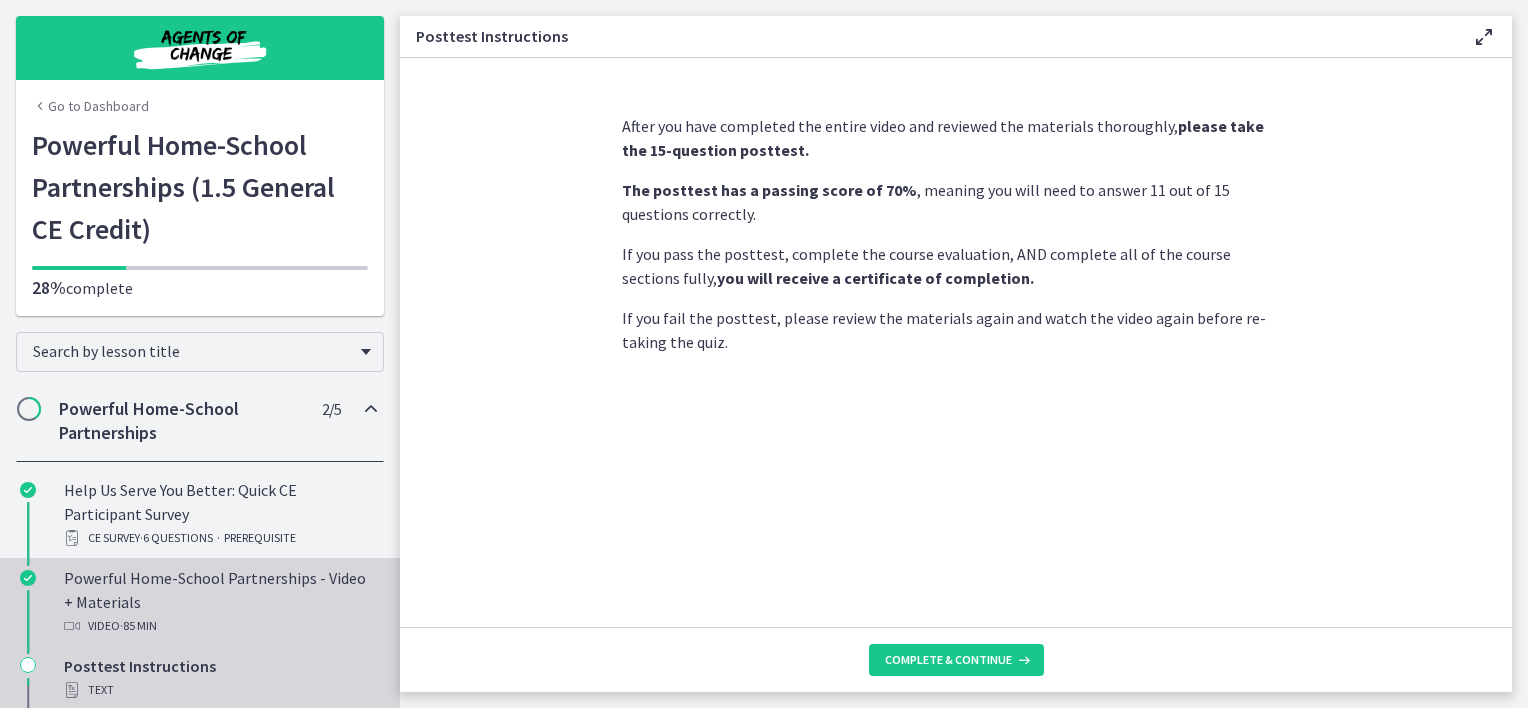 click on "Powerful Home-School Partnerships - Video + Materials
Video
·  85 min" at bounding box center [220, 602] 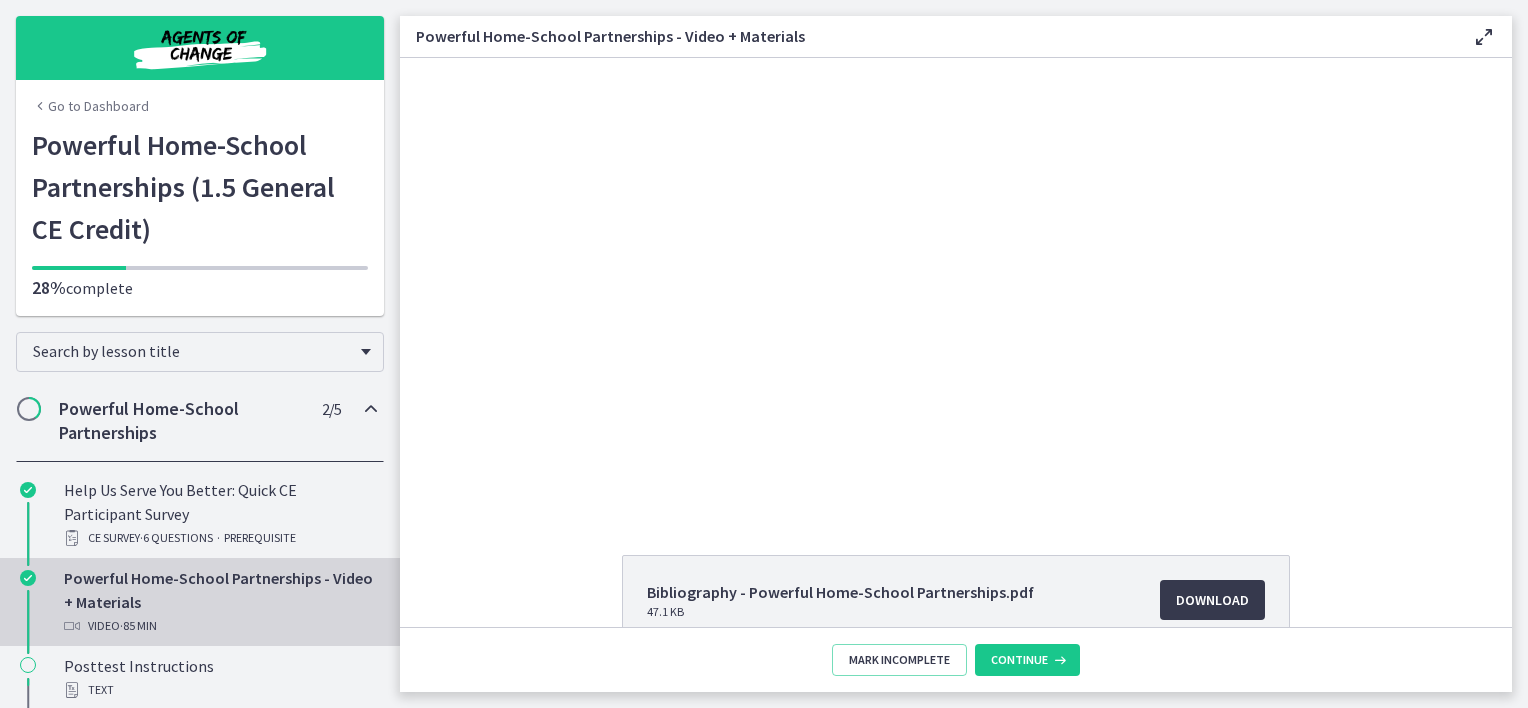 scroll, scrollTop: 0, scrollLeft: 0, axis: both 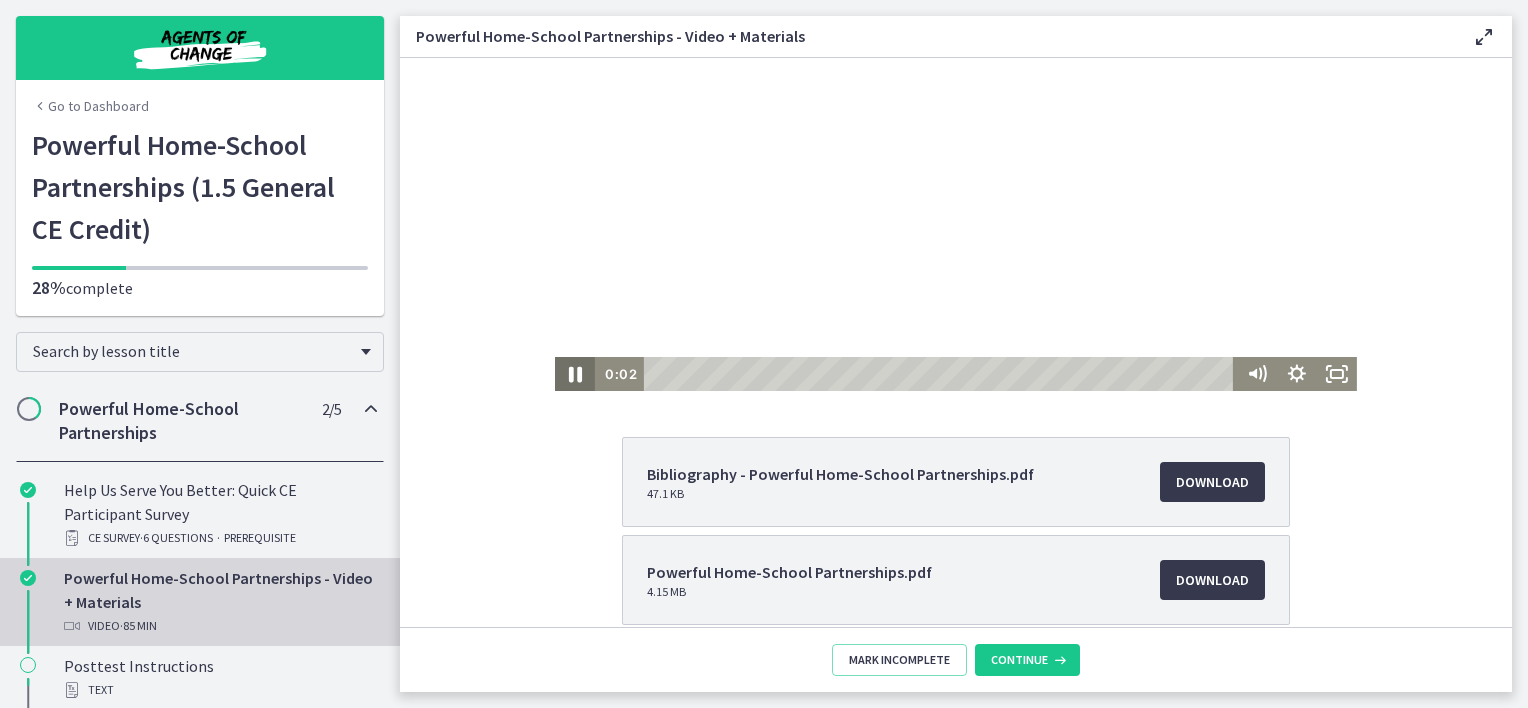 click 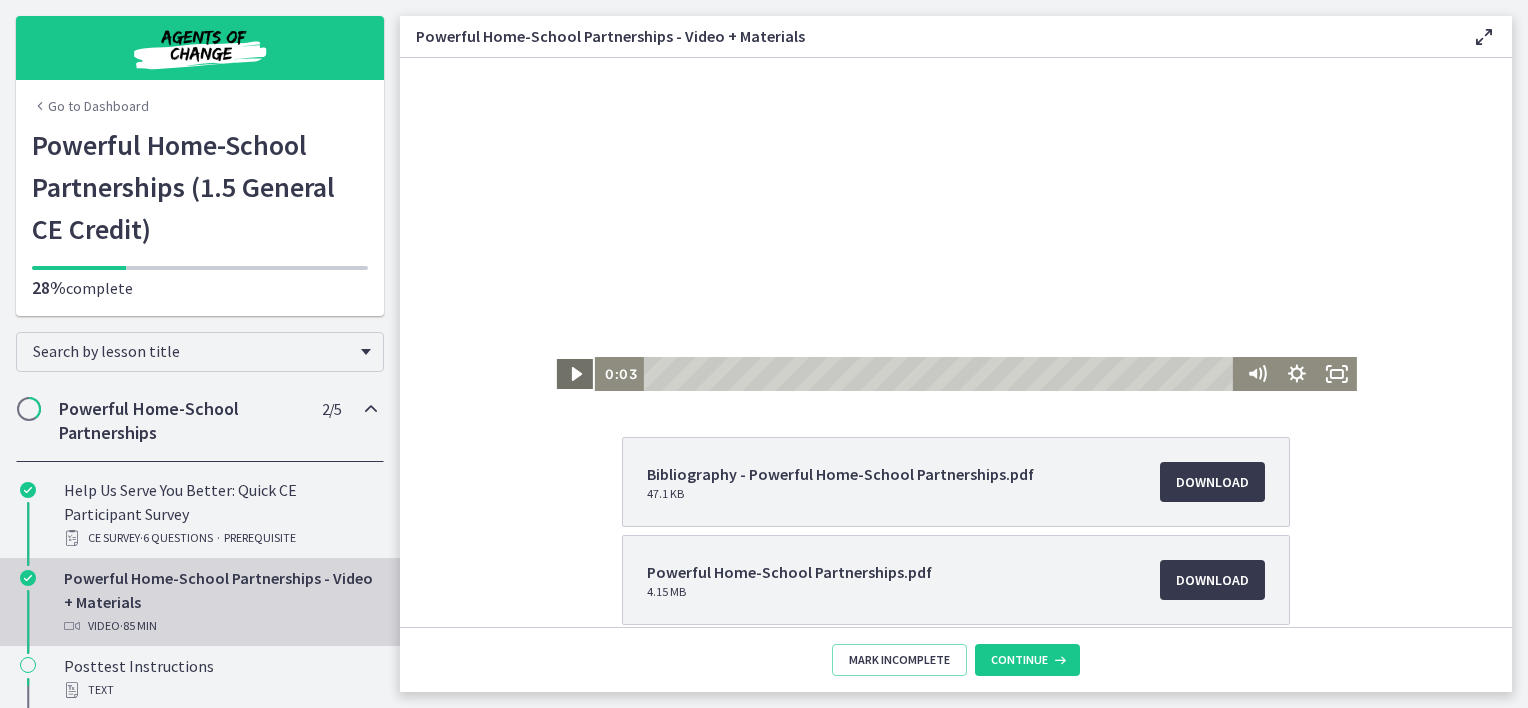 click 